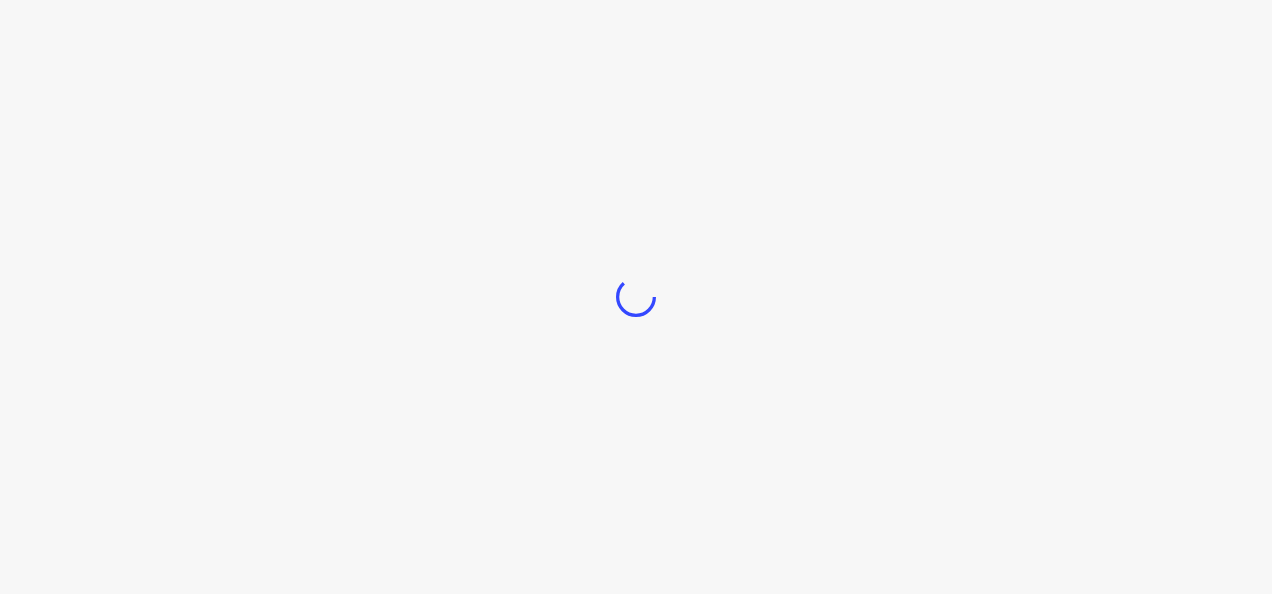 scroll, scrollTop: 0, scrollLeft: 0, axis: both 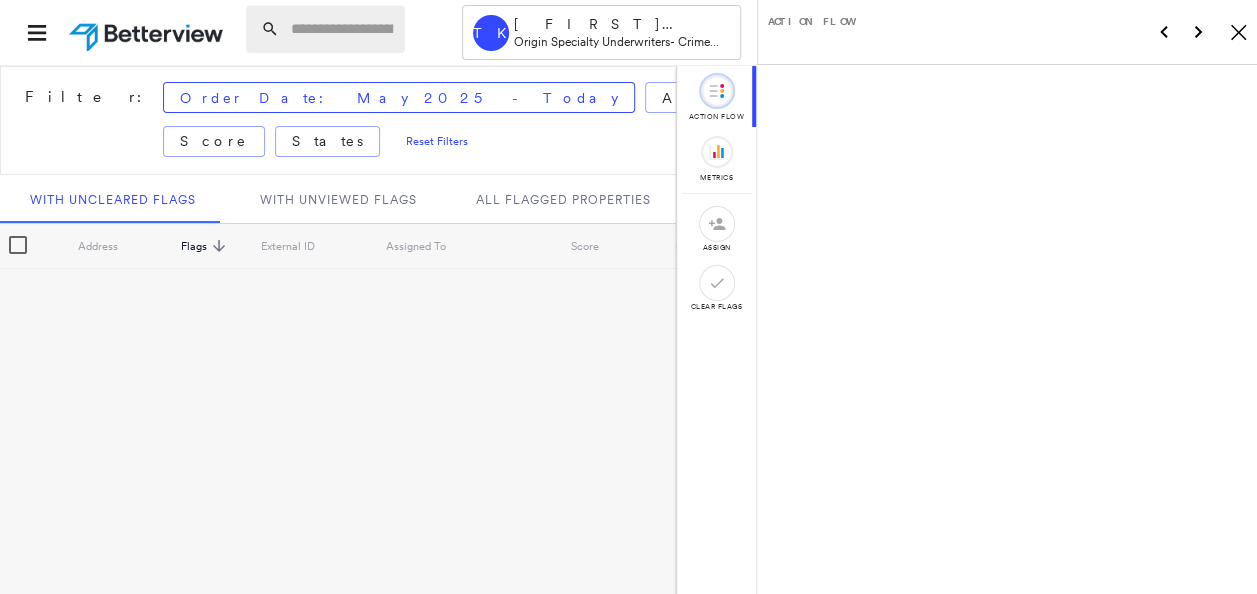 click at bounding box center [342, 29] 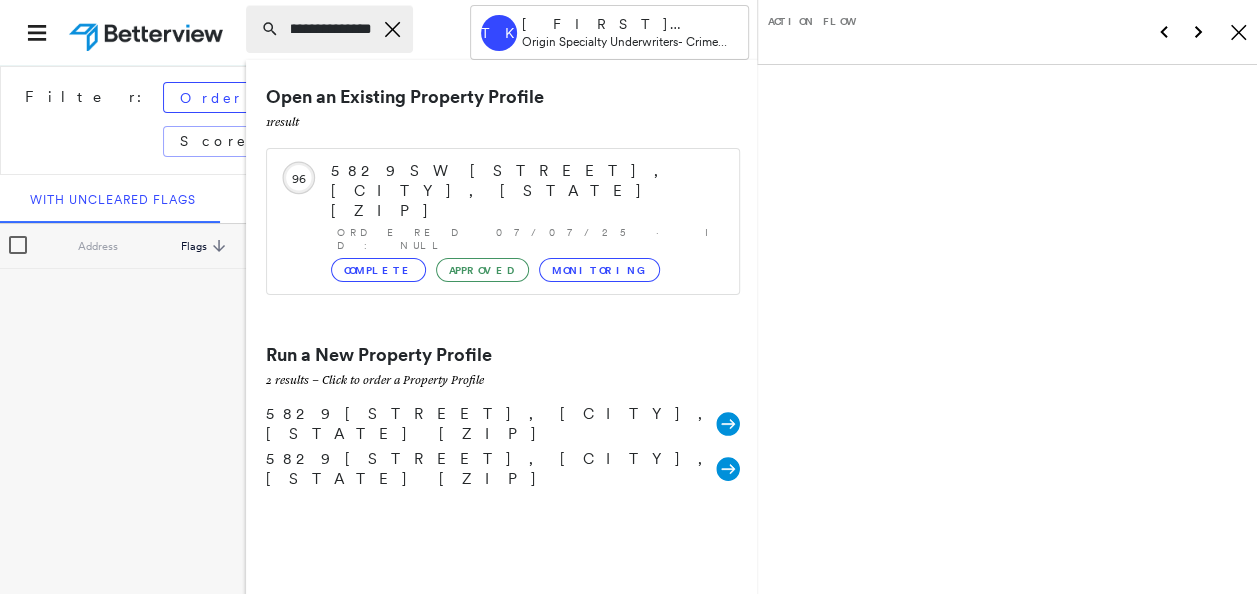scroll, scrollTop: 0, scrollLeft: 35, axis: horizontal 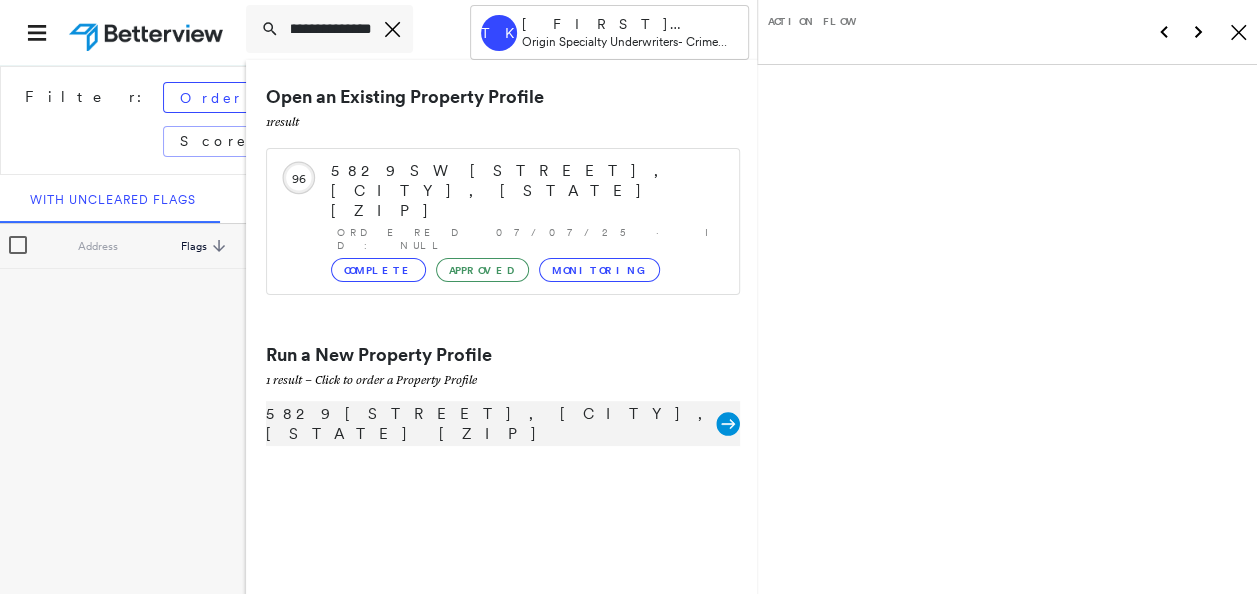 type on "**********" 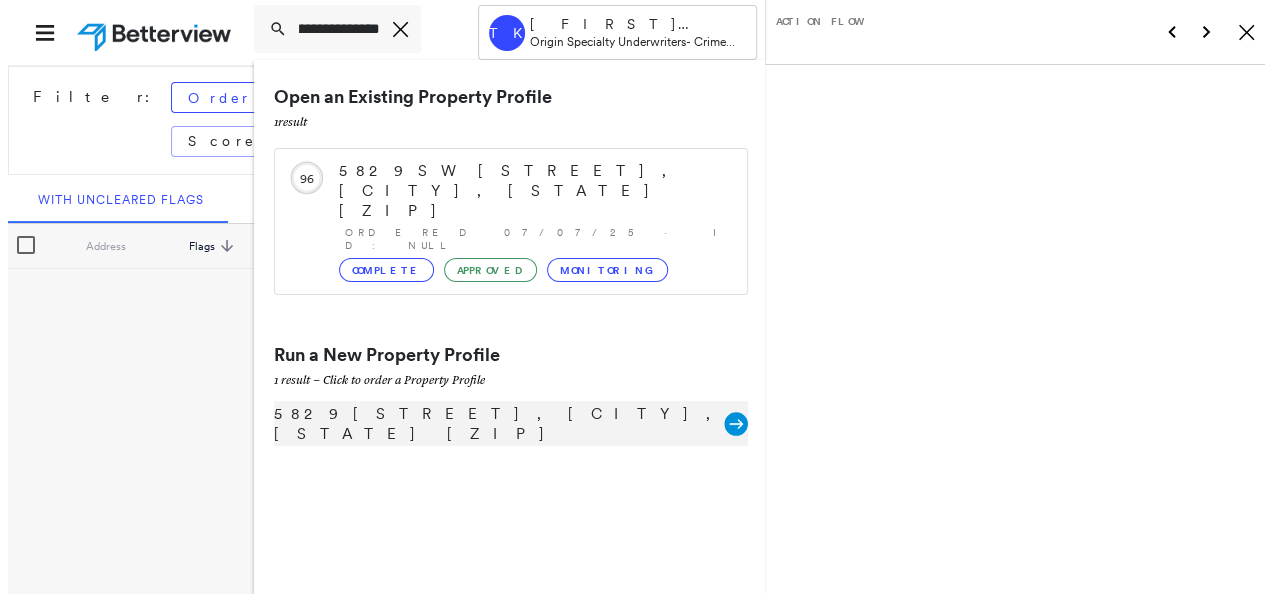 scroll, scrollTop: 0, scrollLeft: 0, axis: both 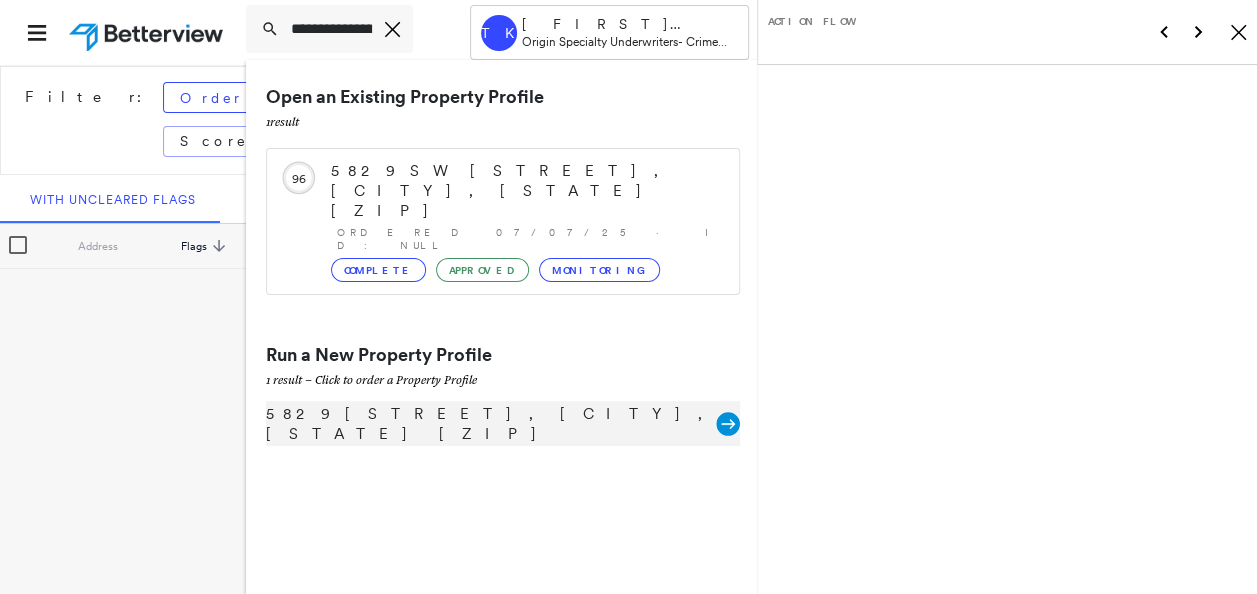 click 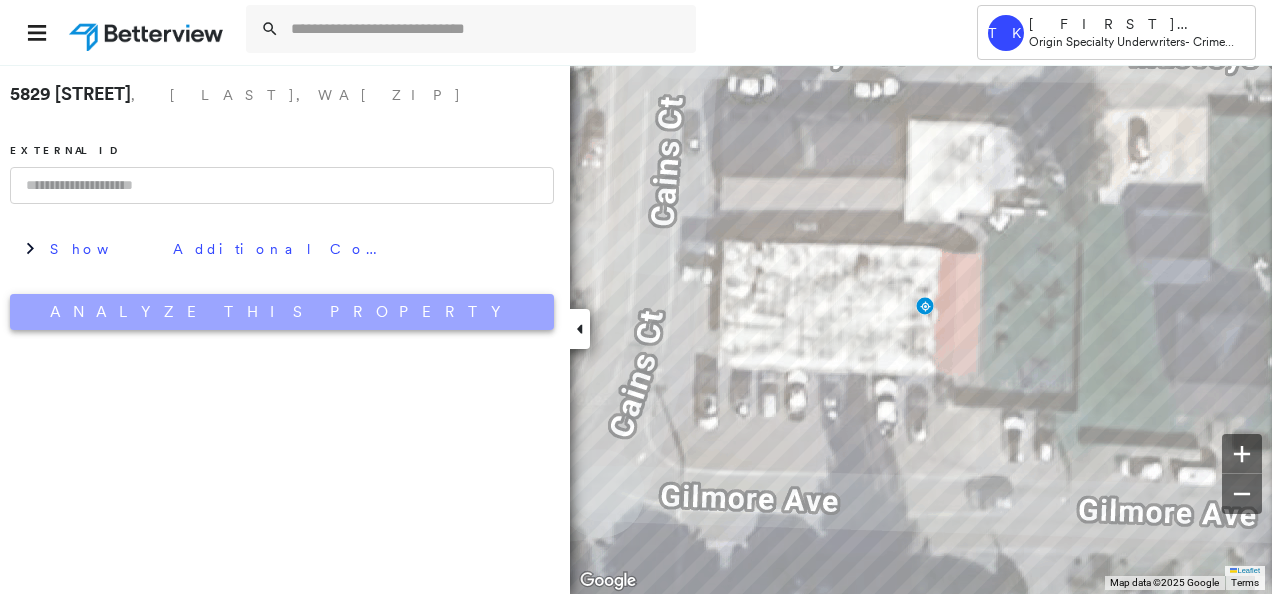 click on "Analyze This Property" at bounding box center [282, 312] 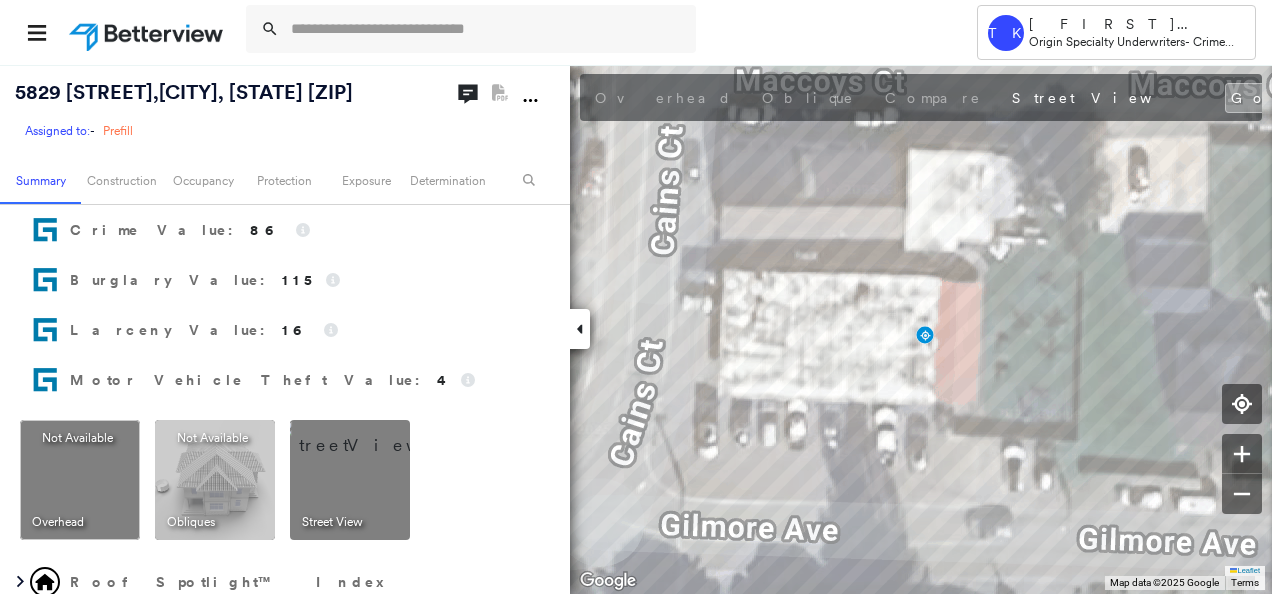 scroll, scrollTop: 0, scrollLeft: 0, axis: both 